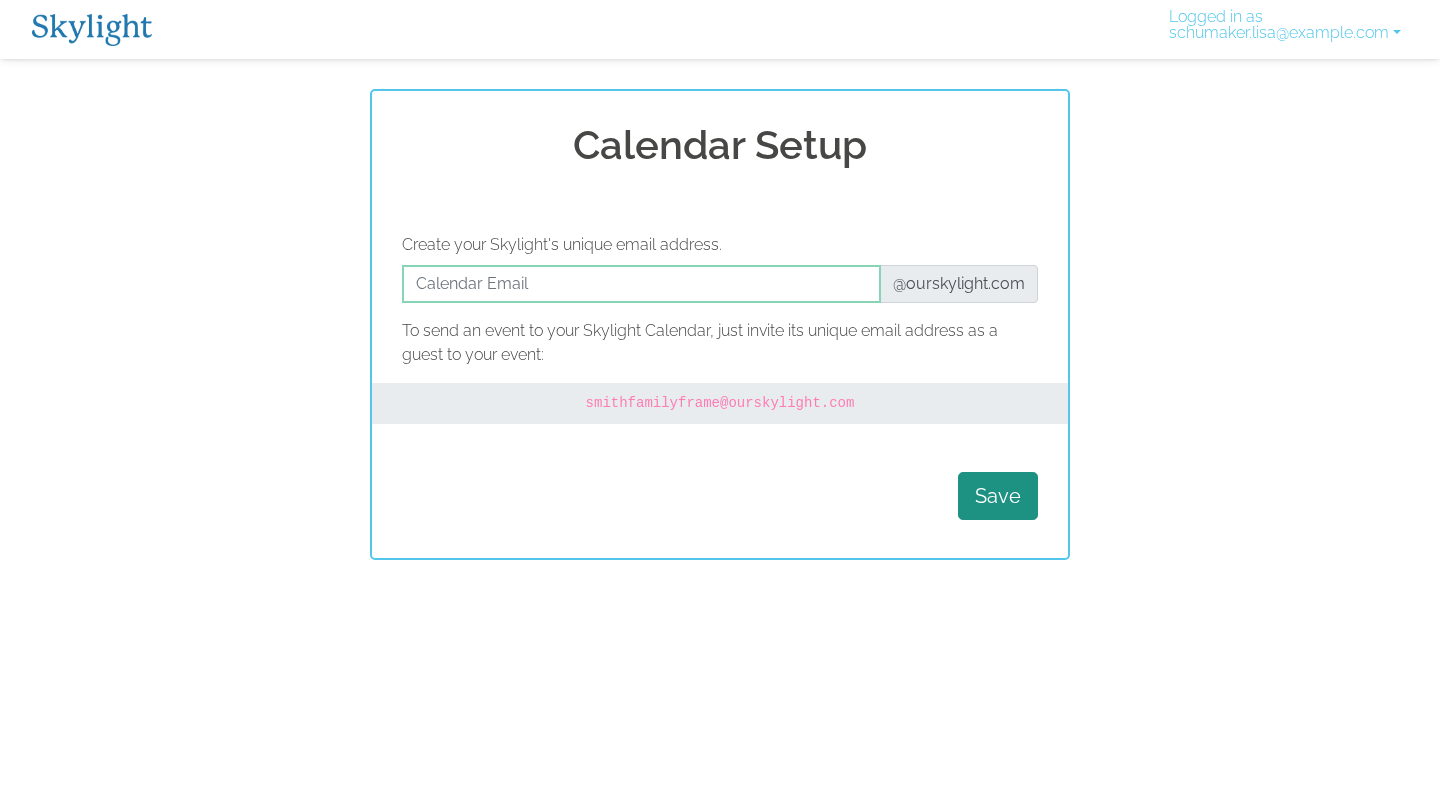 scroll, scrollTop: 0, scrollLeft: 0, axis: both 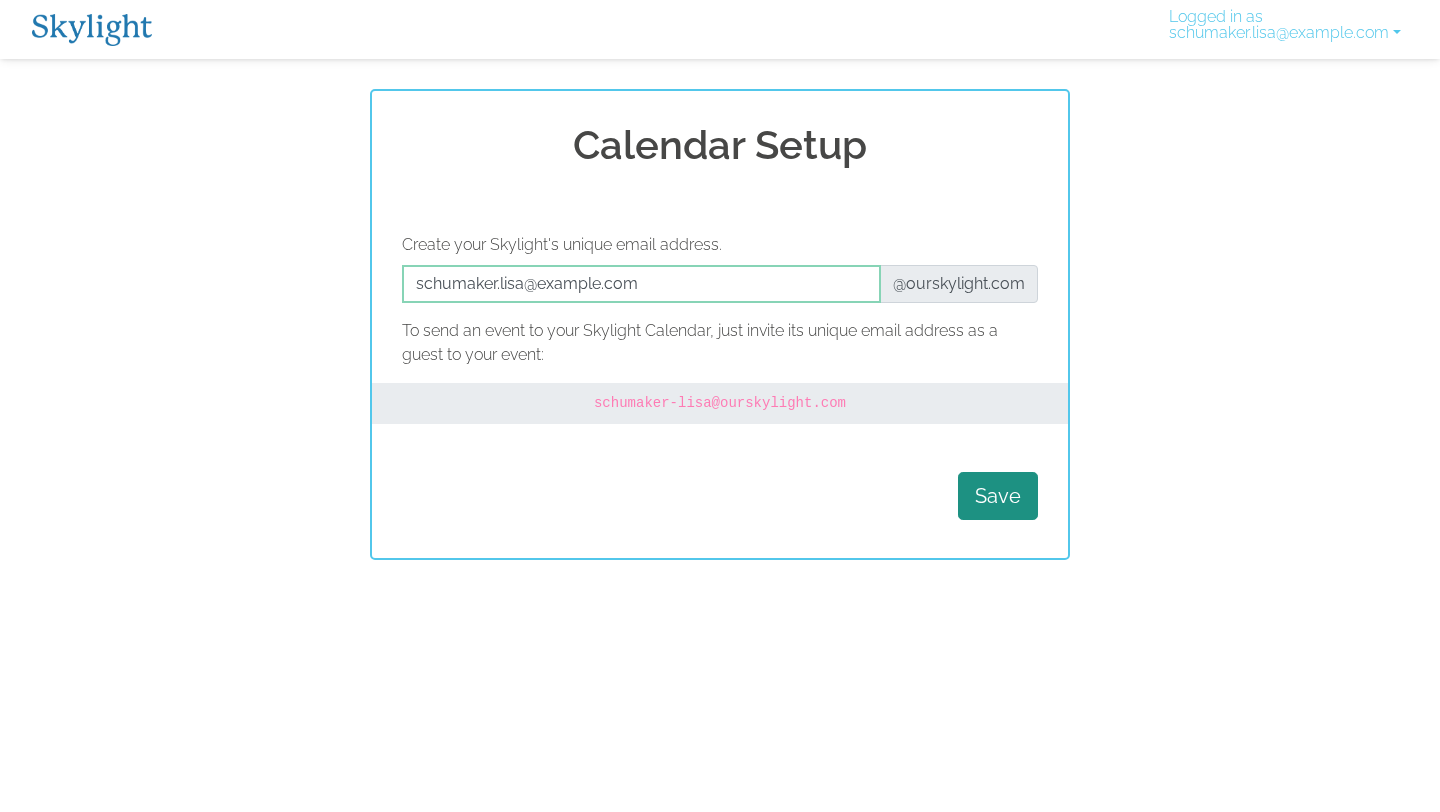 click at bounding box center (92, 30) 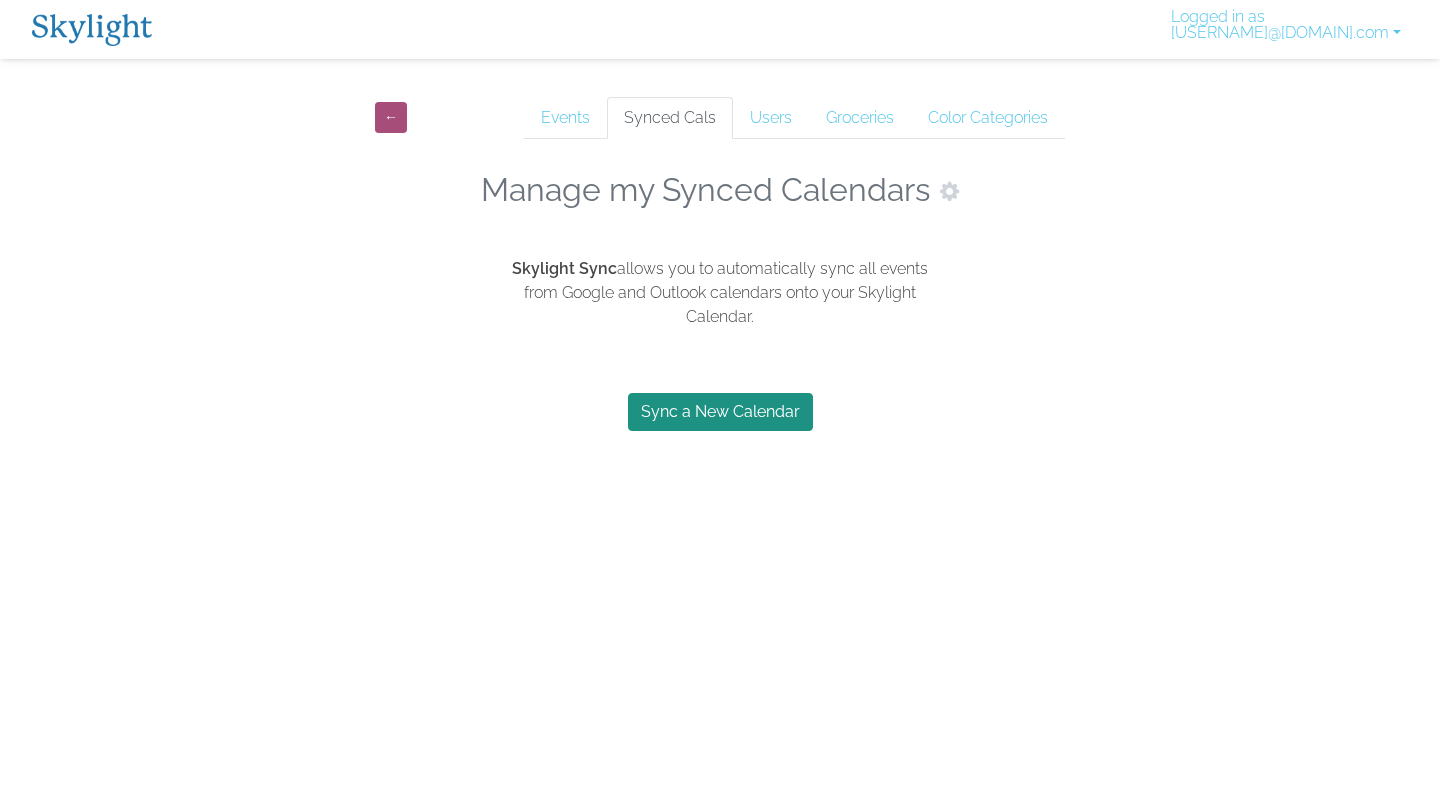 scroll, scrollTop: 0, scrollLeft: 0, axis: both 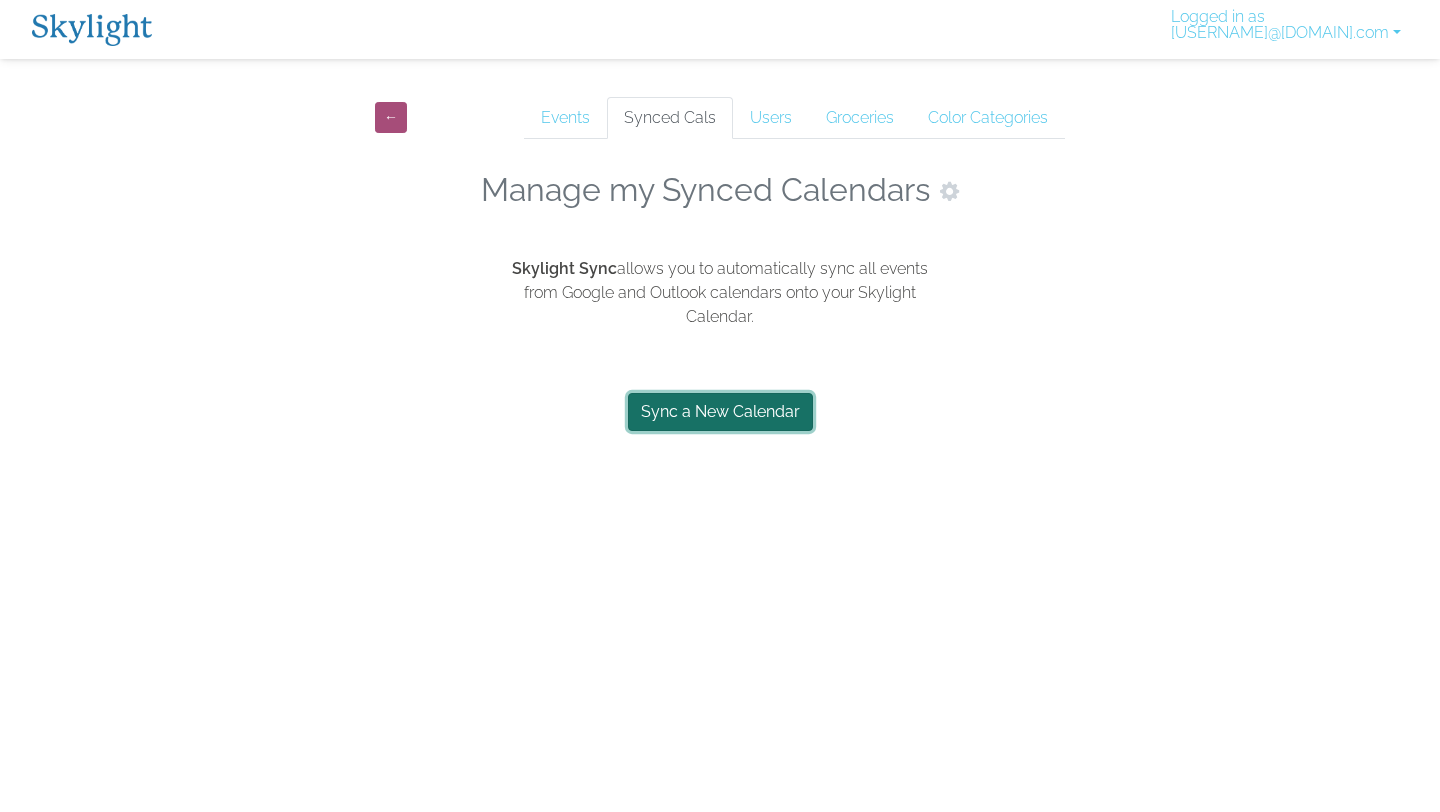 click on "Sync a New Calendar" at bounding box center [720, 412] 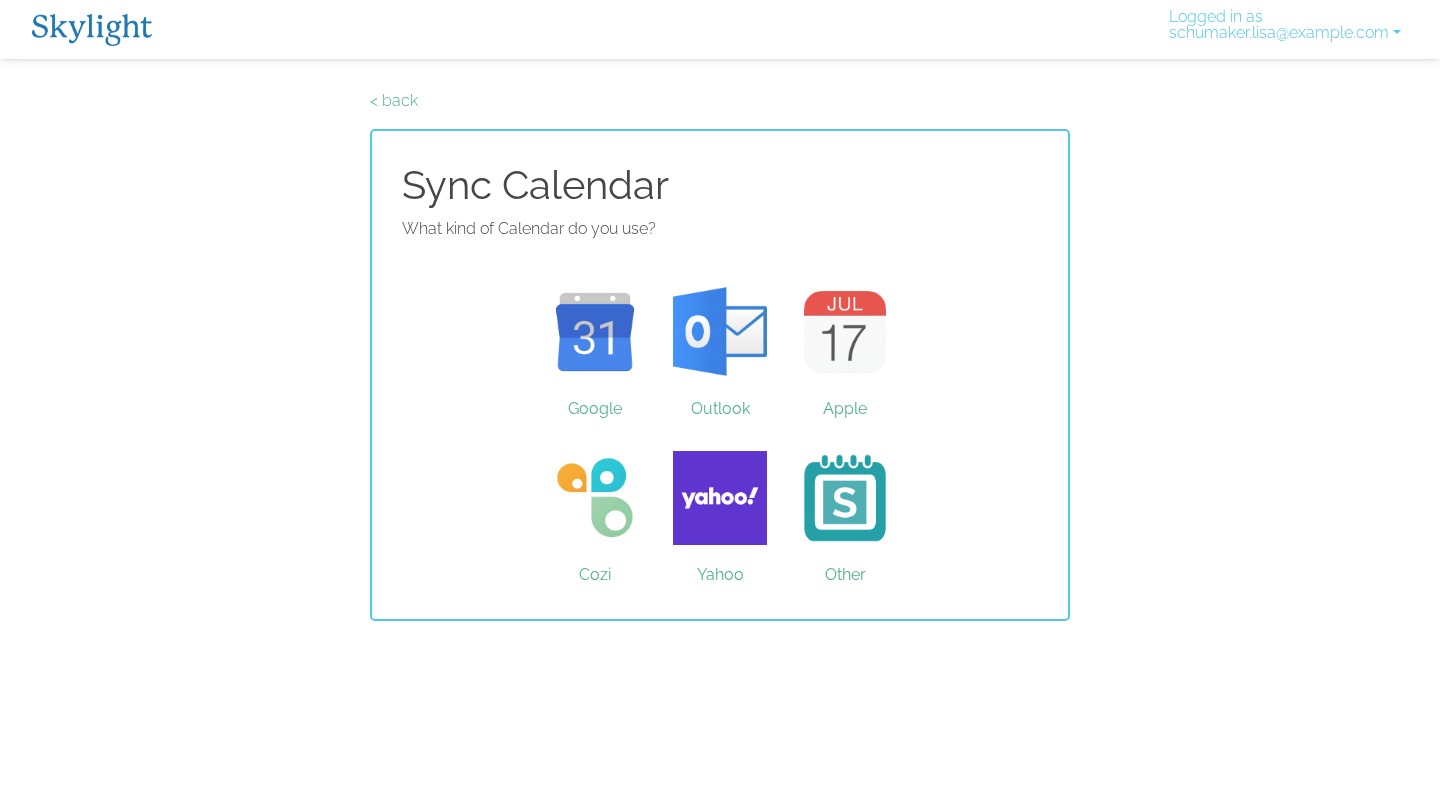 scroll, scrollTop: 0, scrollLeft: 0, axis: both 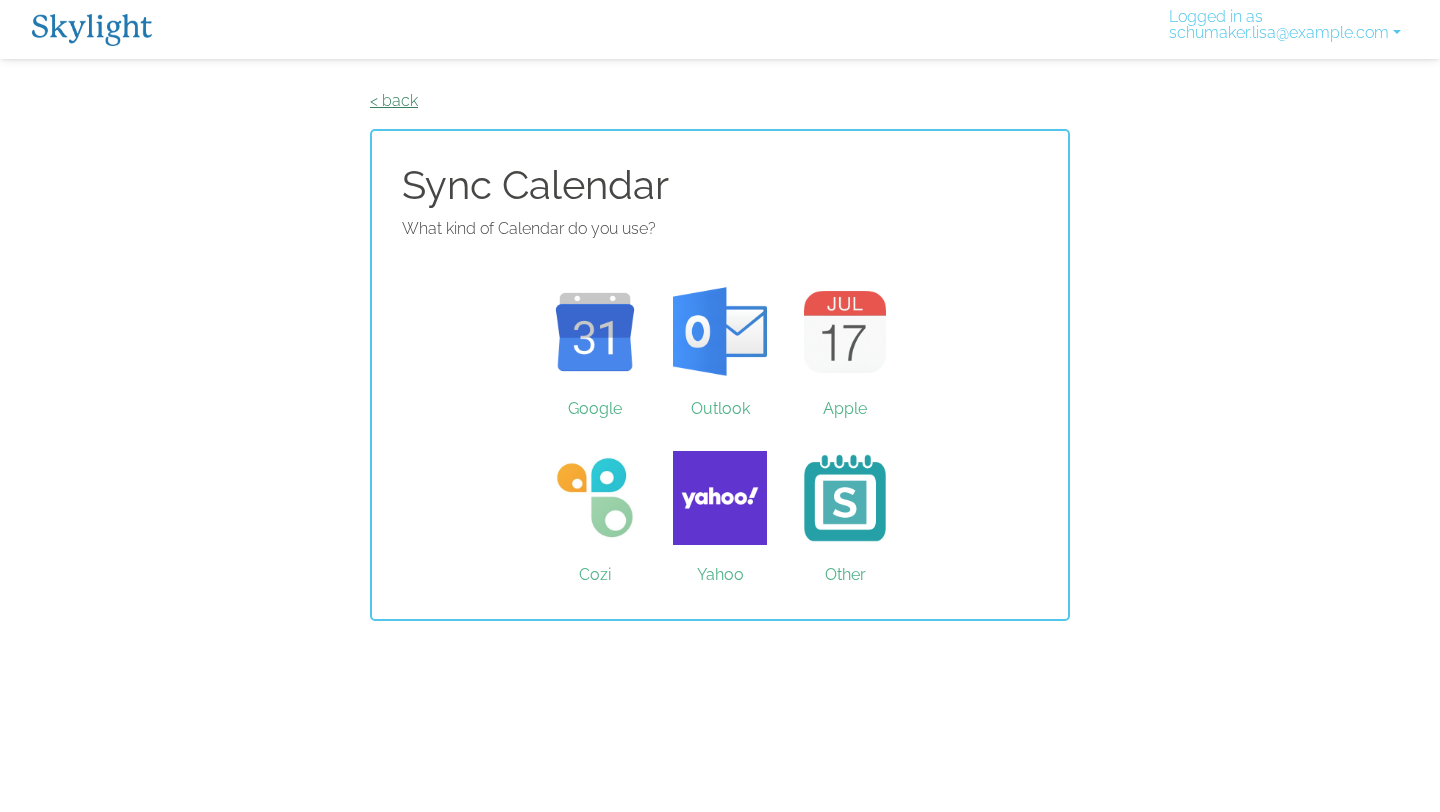 click on "< back" at bounding box center [394, 100] 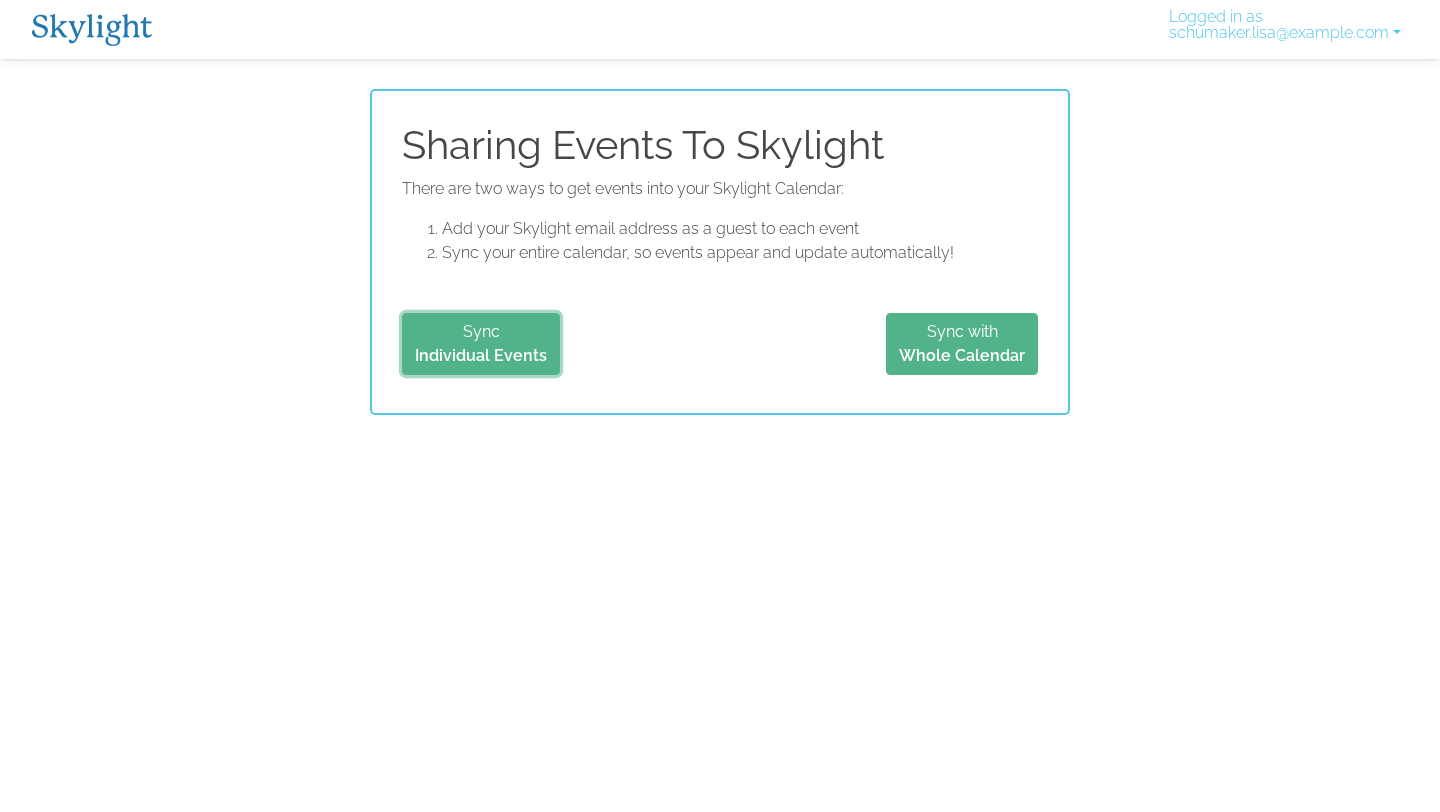 click on "Sync  Individual Events" at bounding box center (481, 344) 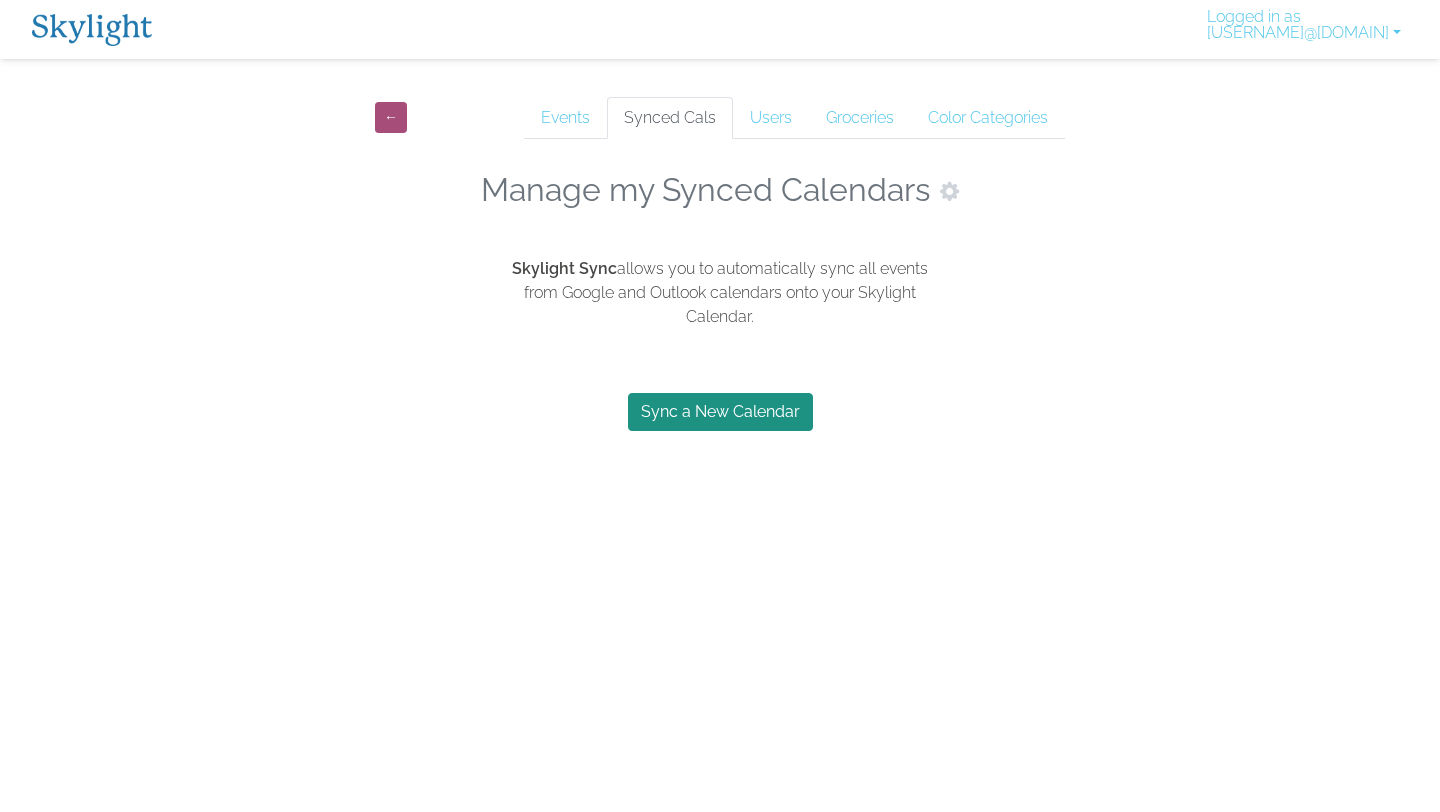 scroll, scrollTop: 0, scrollLeft: 0, axis: both 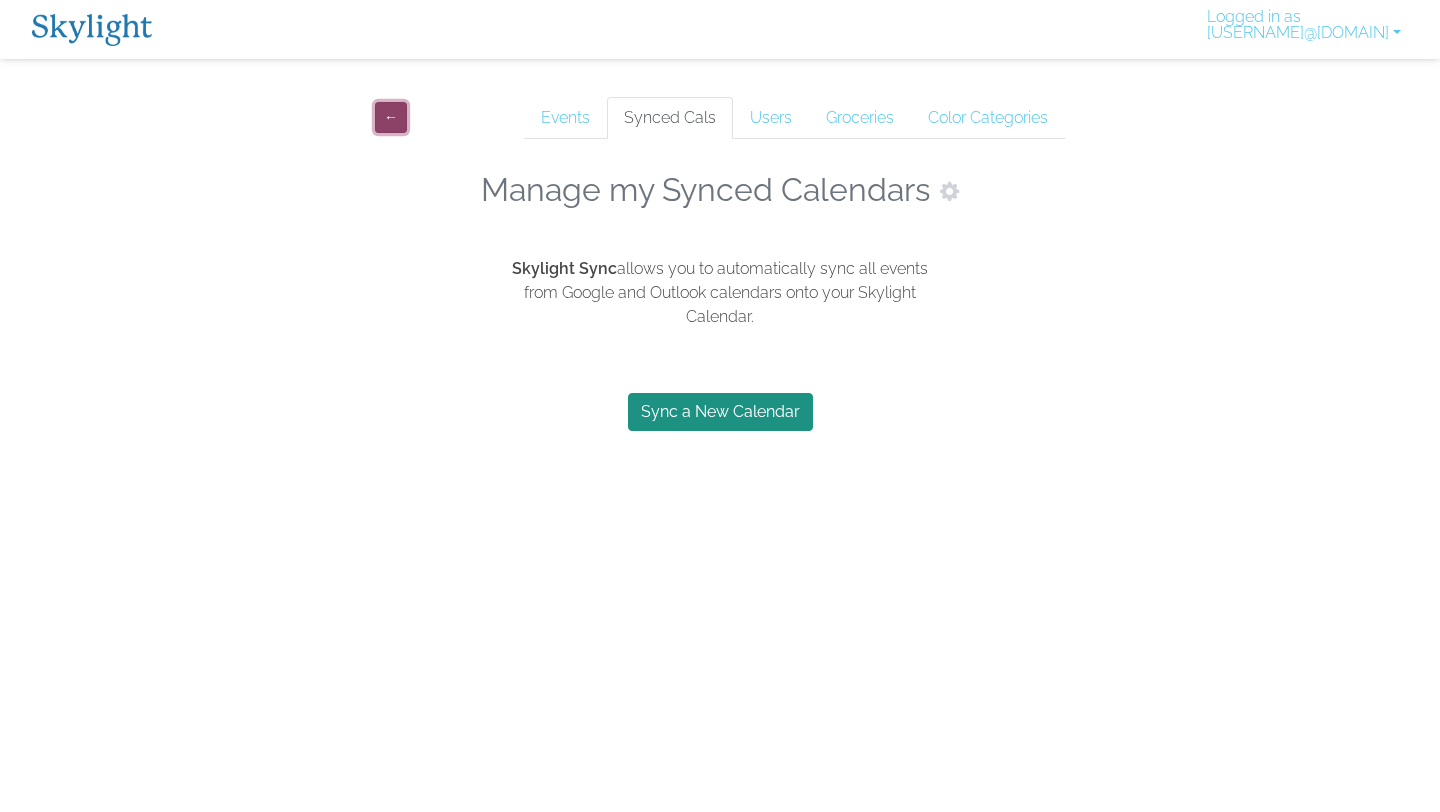click on "←" at bounding box center [391, 117] 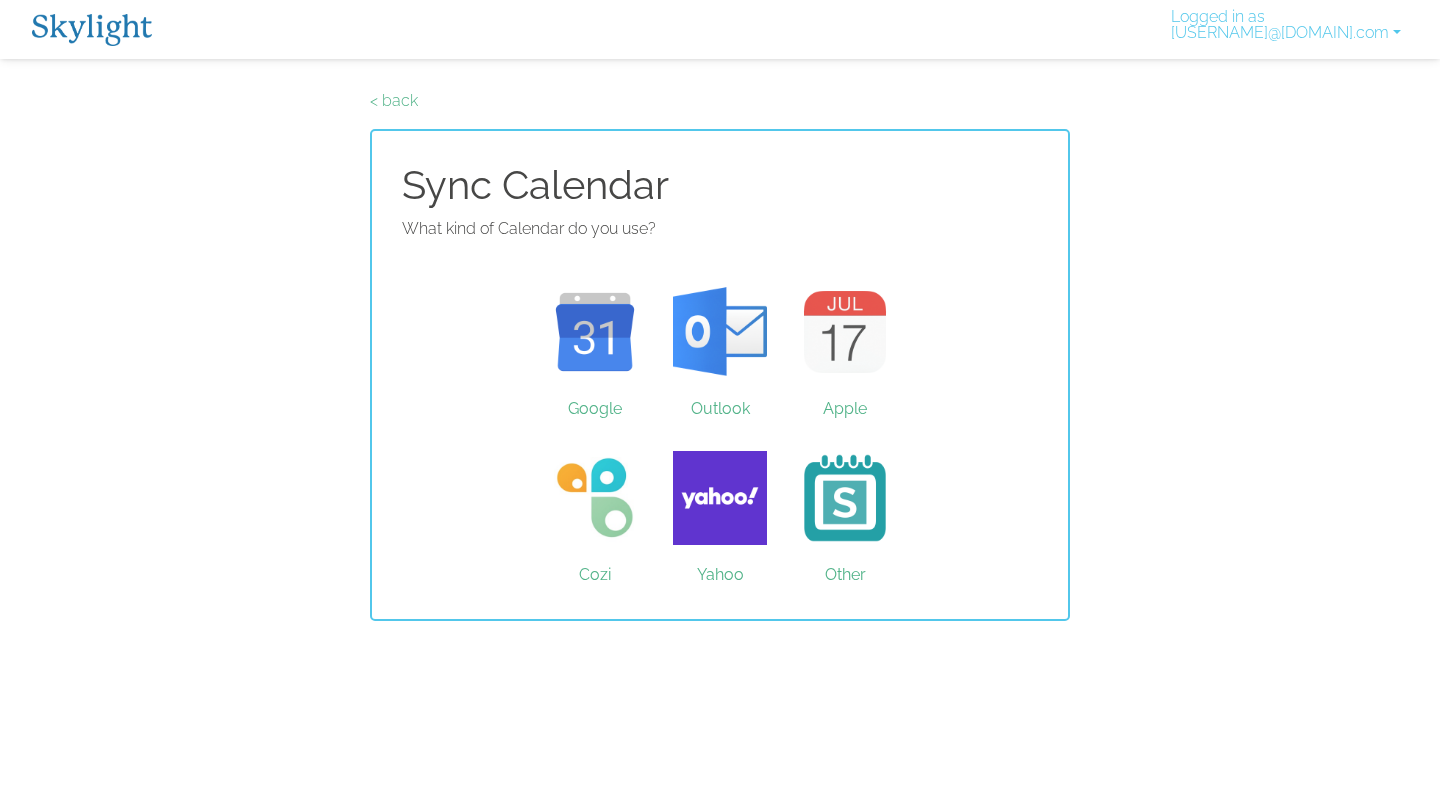 scroll, scrollTop: 0, scrollLeft: 0, axis: both 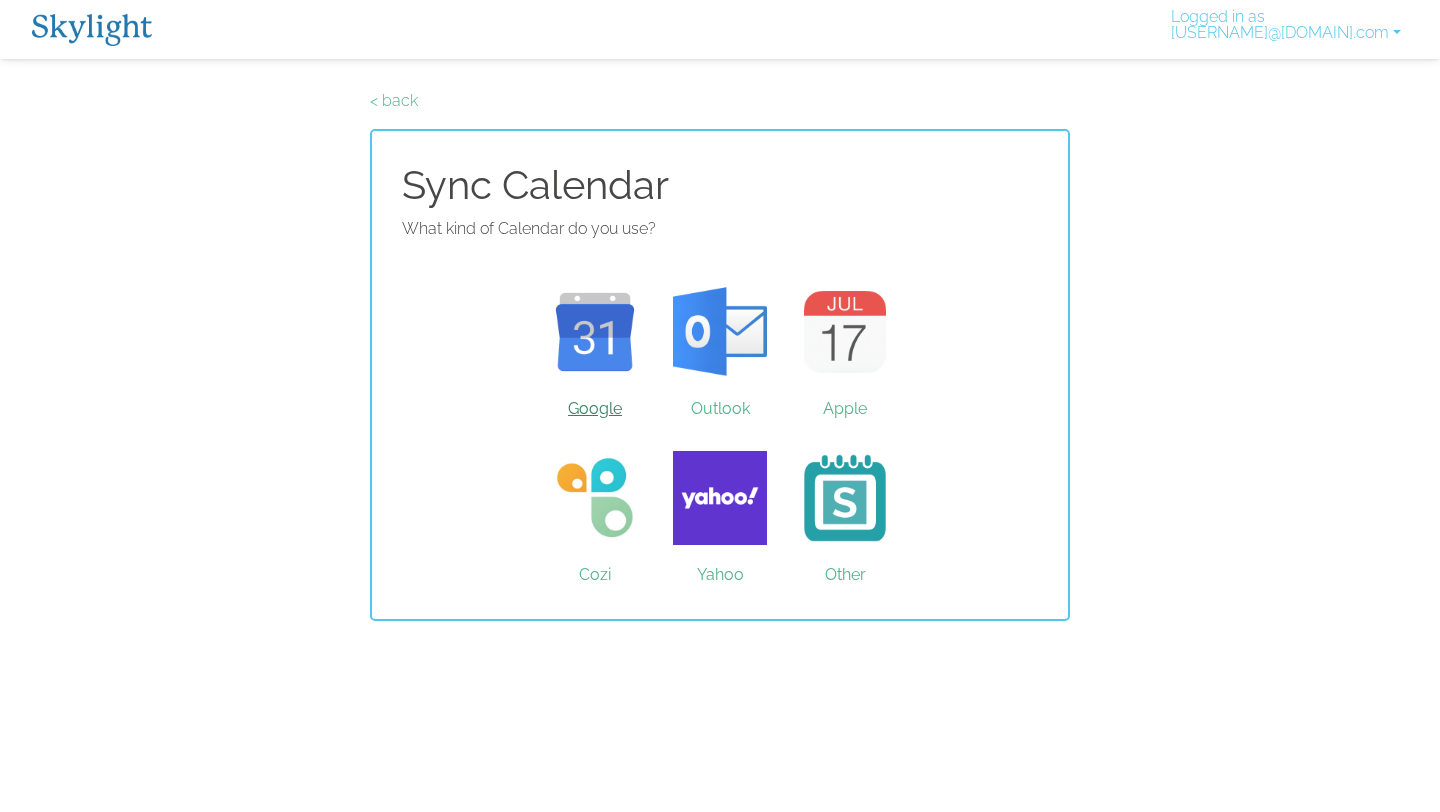 click on "Google" at bounding box center [595, 332] 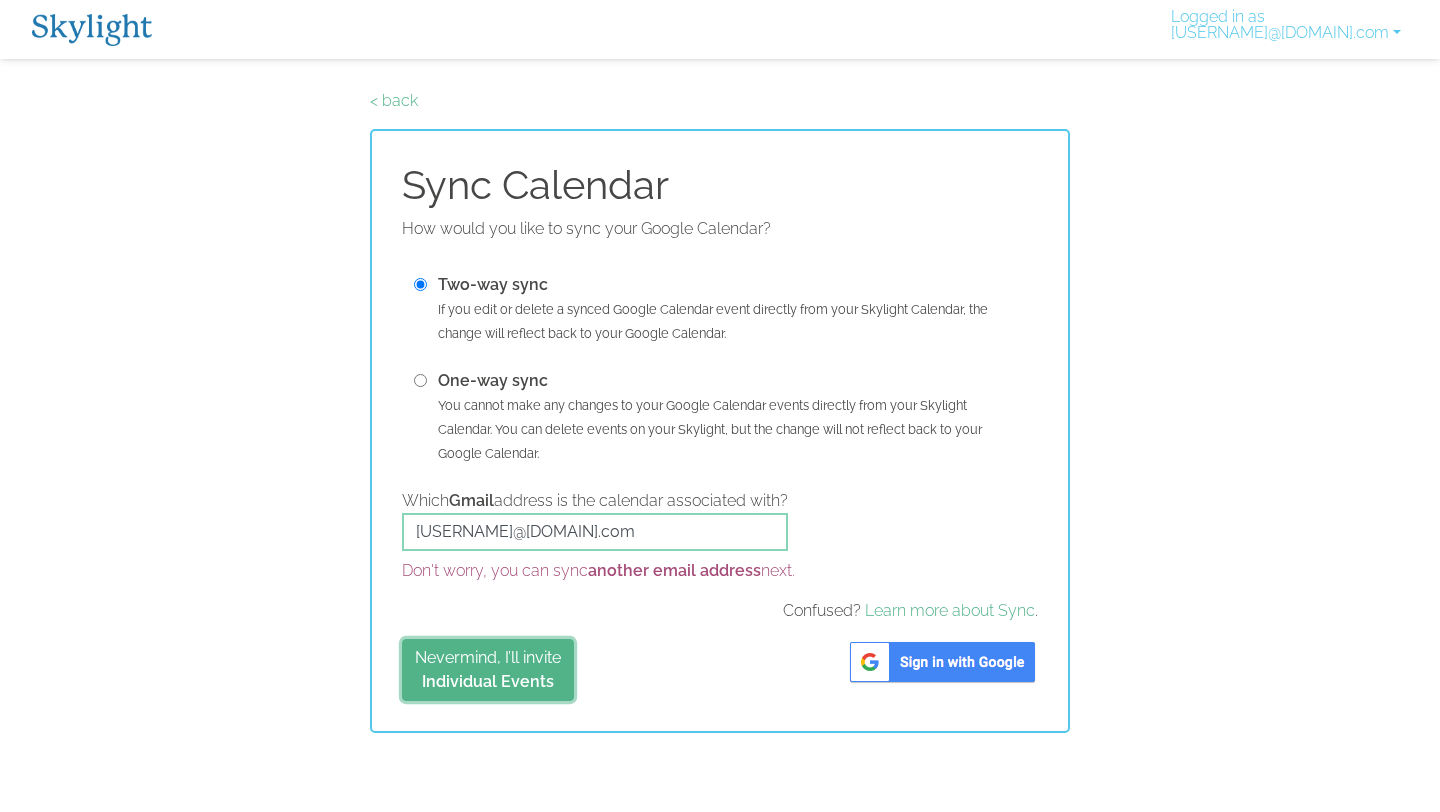click on "Nevermind, I’ll invite  Individual Events" at bounding box center (488, 670) 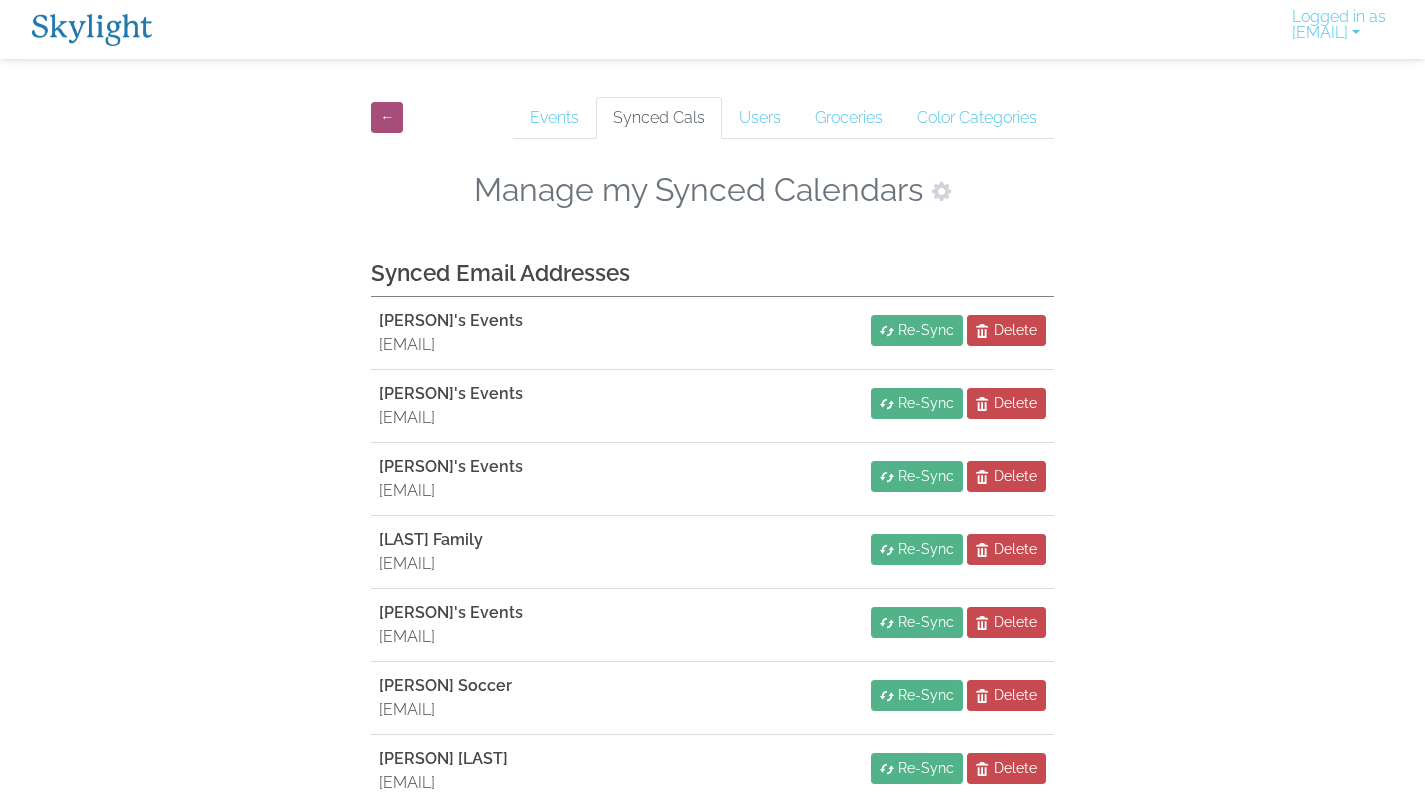 scroll, scrollTop: 0, scrollLeft: 0, axis: both 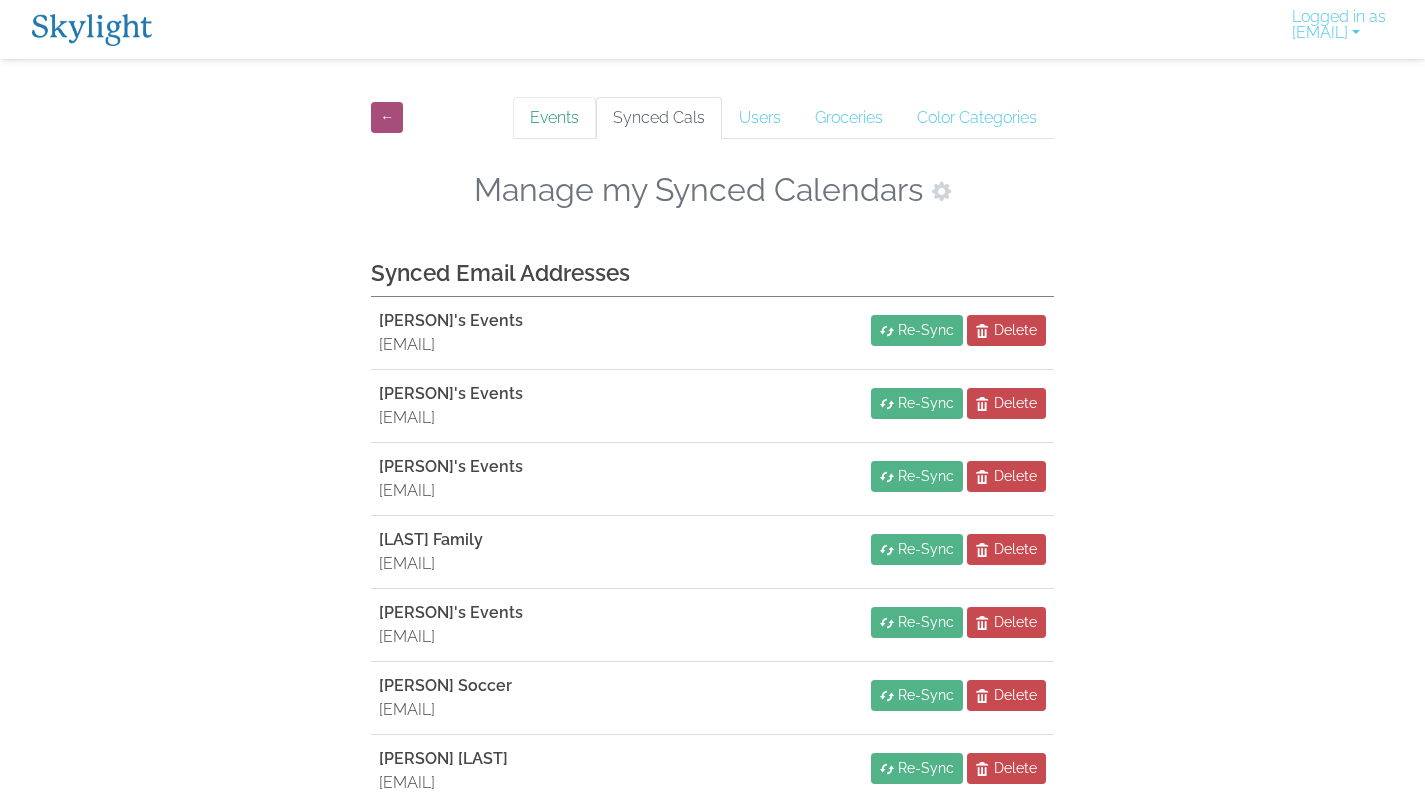 click on "Events" at bounding box center (554, 118) 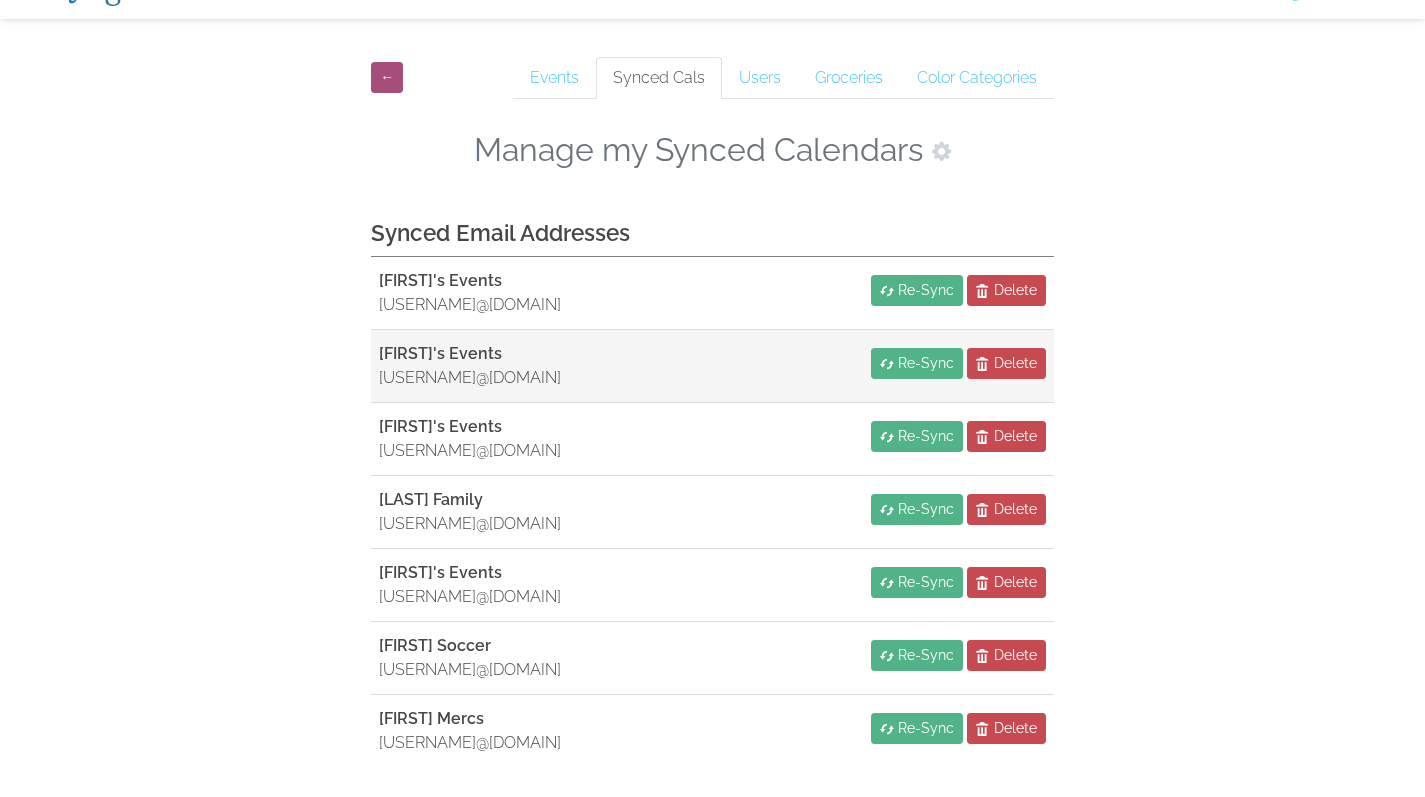 scroll, scrollTop: 95, scrollLeft: 0, axis: vertical 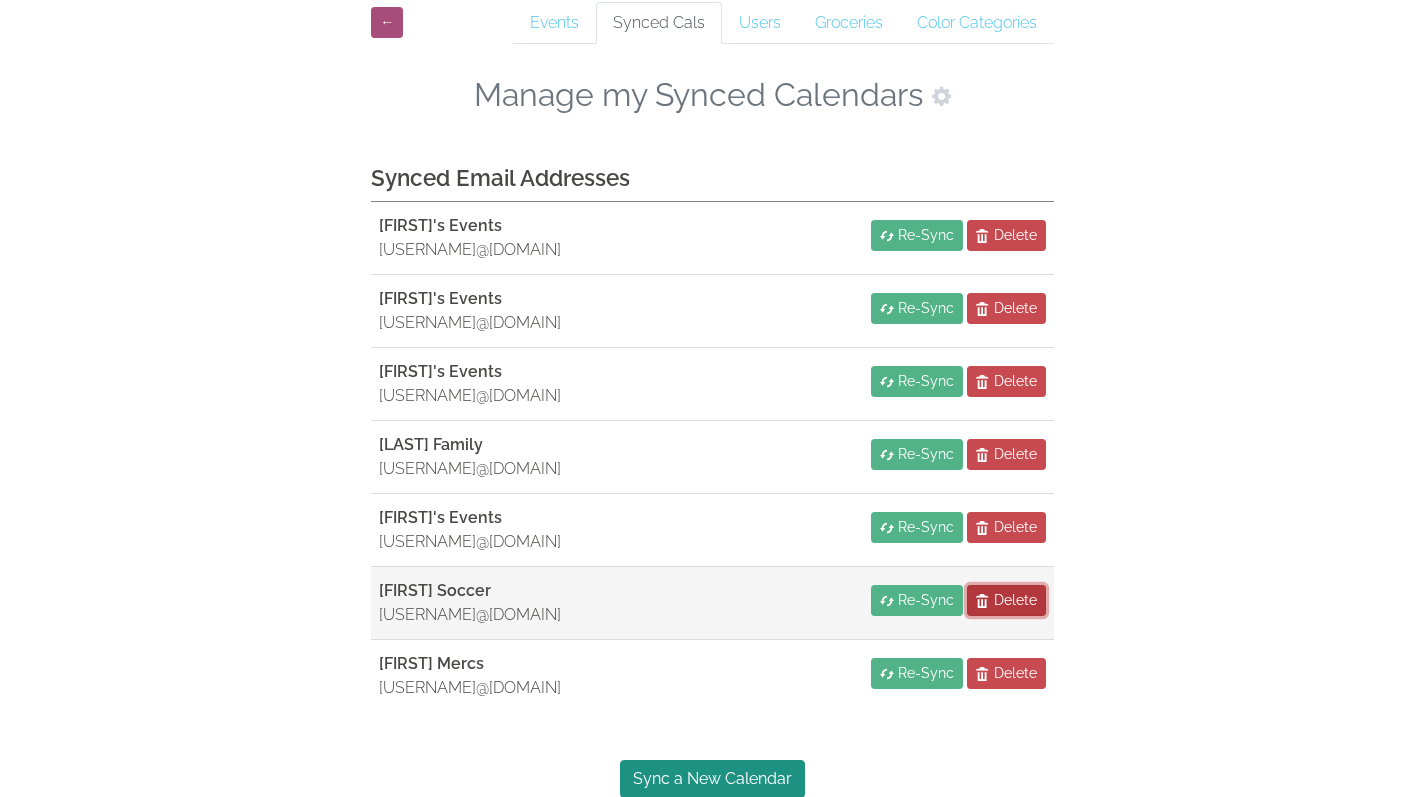 click on "Delete" at bounding box center [1015, 600] 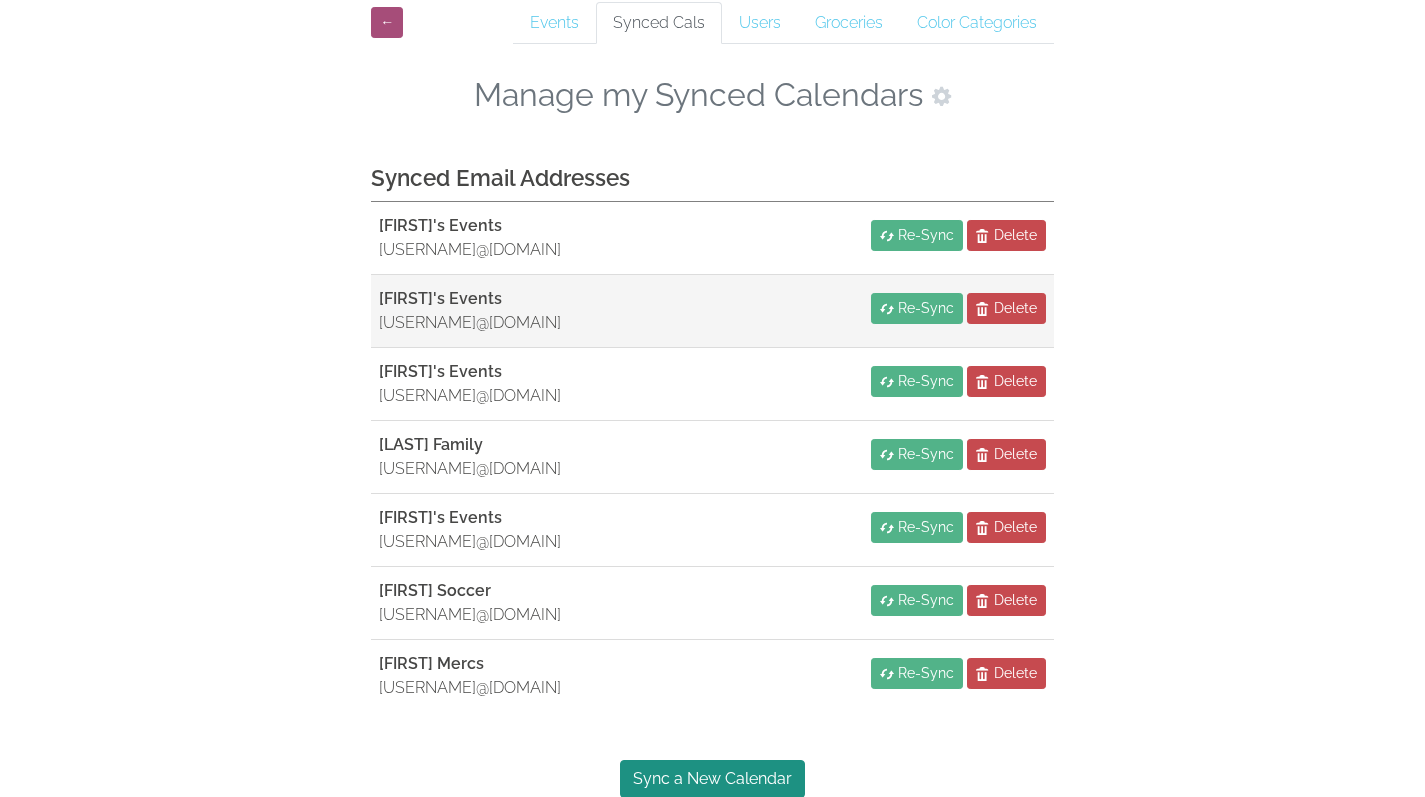 scroll, scrollTop: 22, scrollLeft: 0, axis: vertical 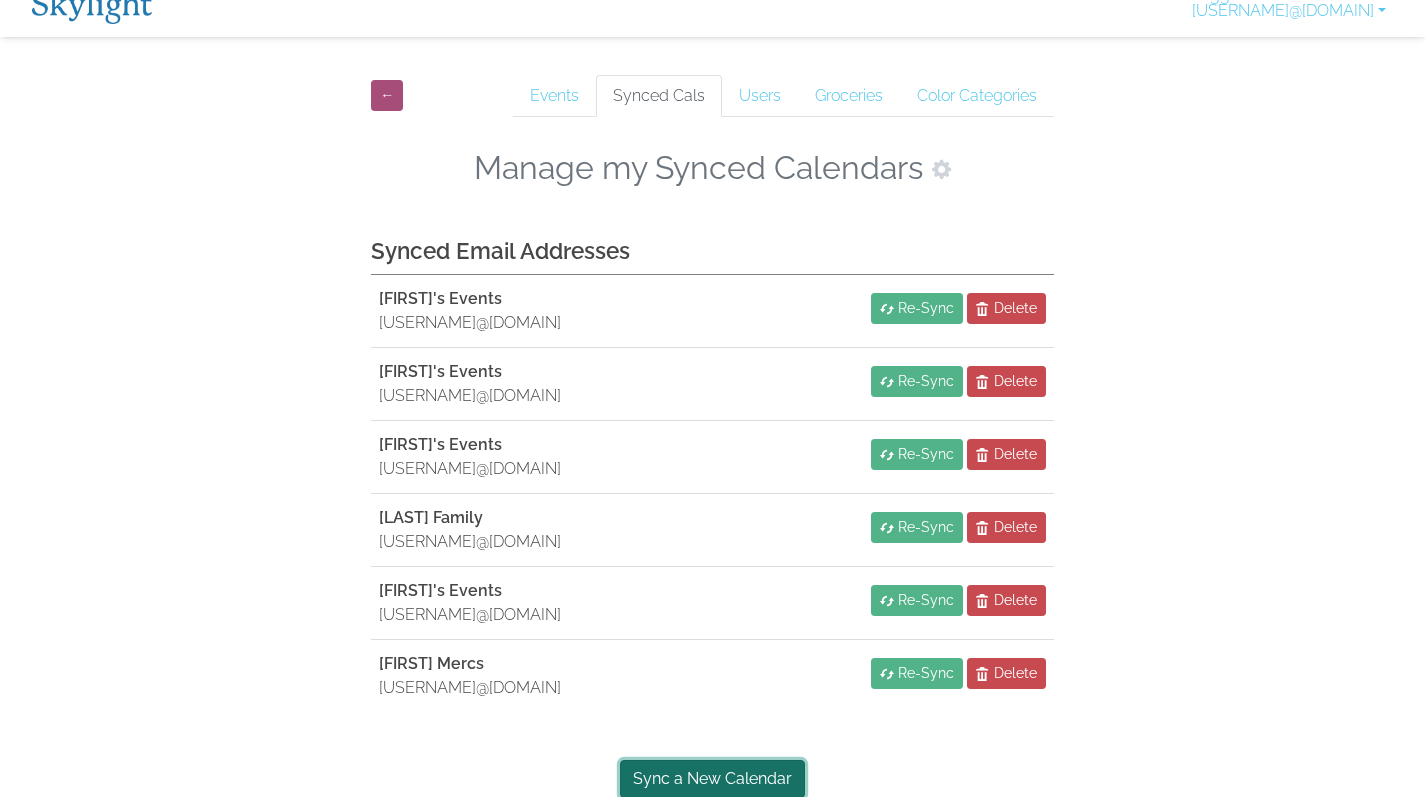 click on "Sync a New Calendar" at bounding box center (712, 779) 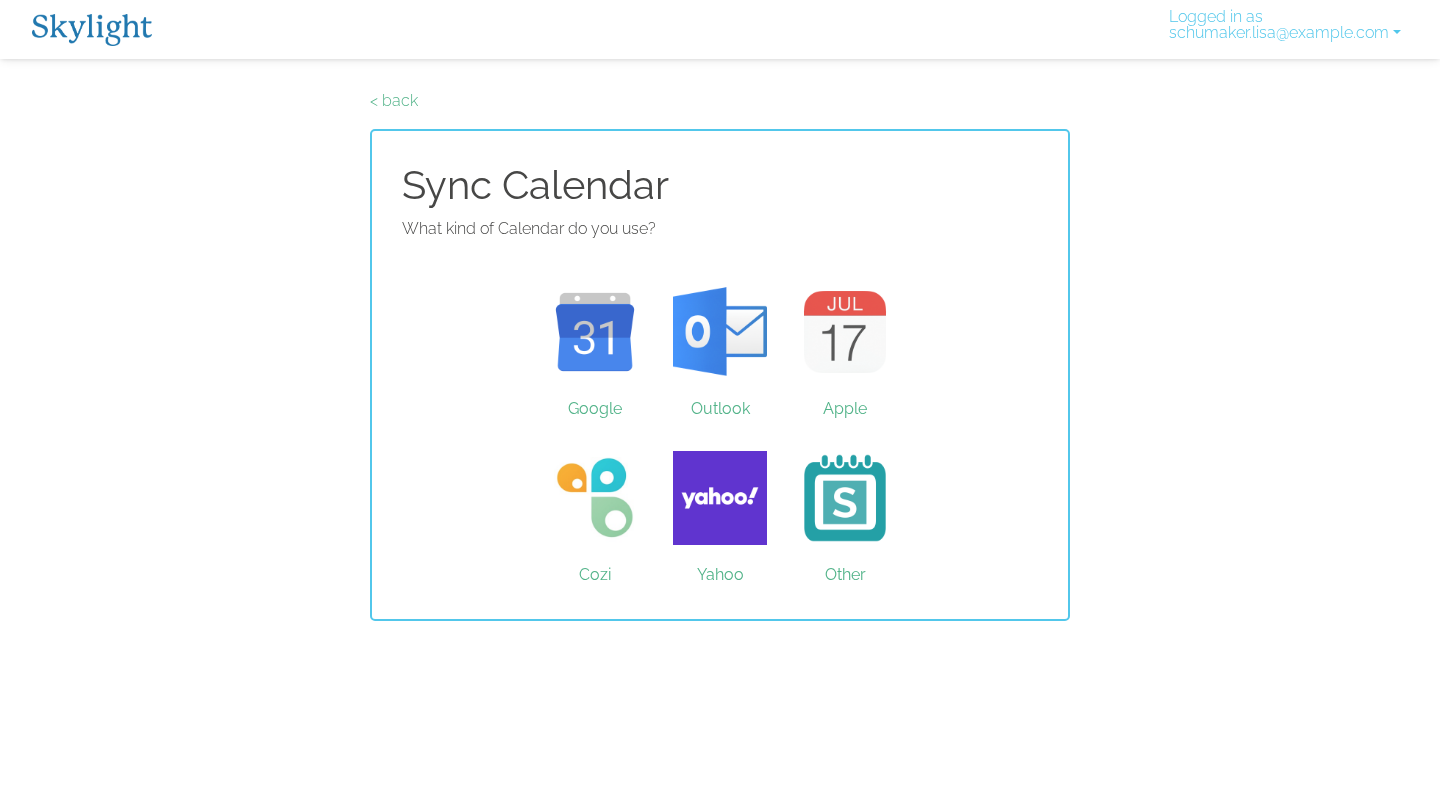 scroll, scrollTop: 0, scrollLeft: 0, axis: both 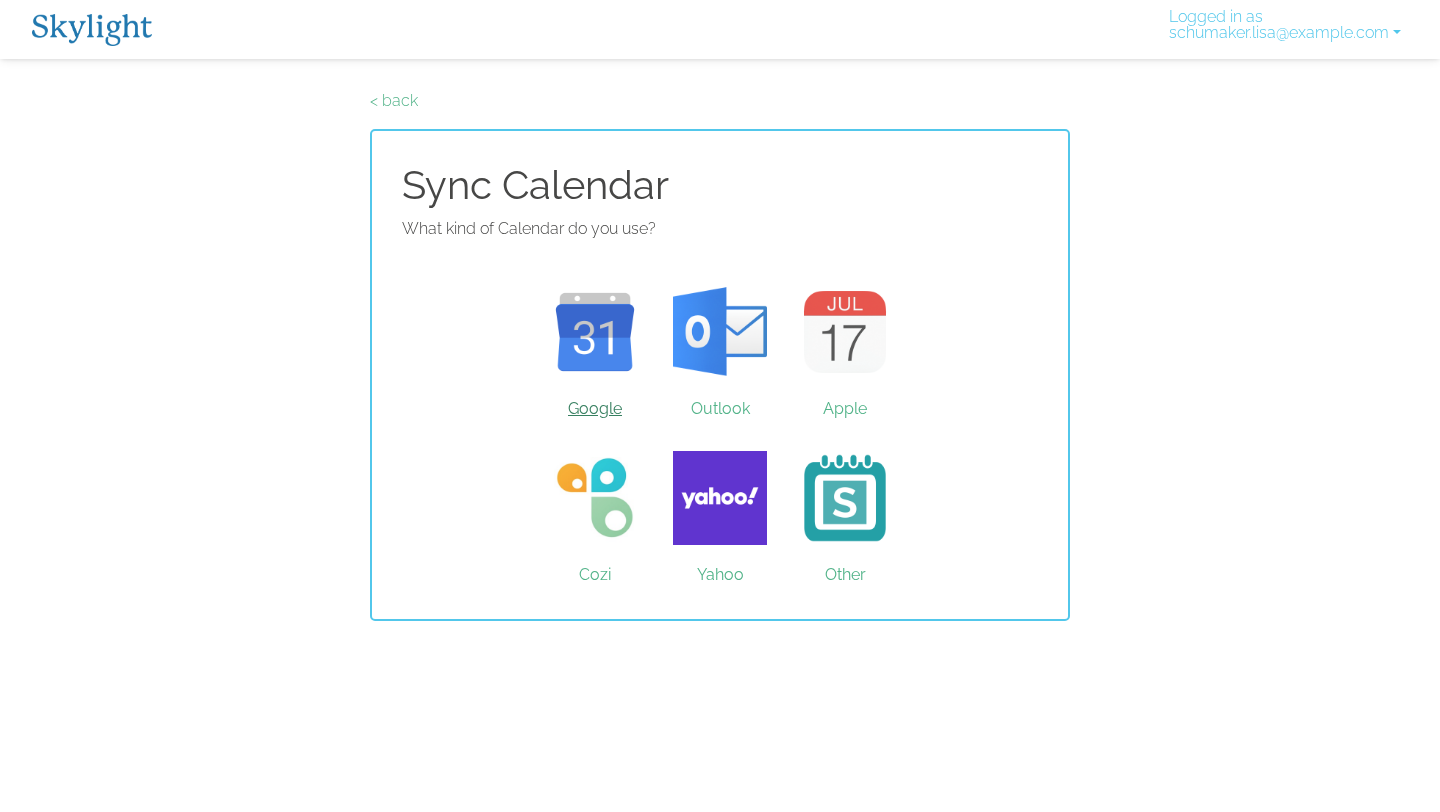 click on "Google" at bounding box center [595, 332] 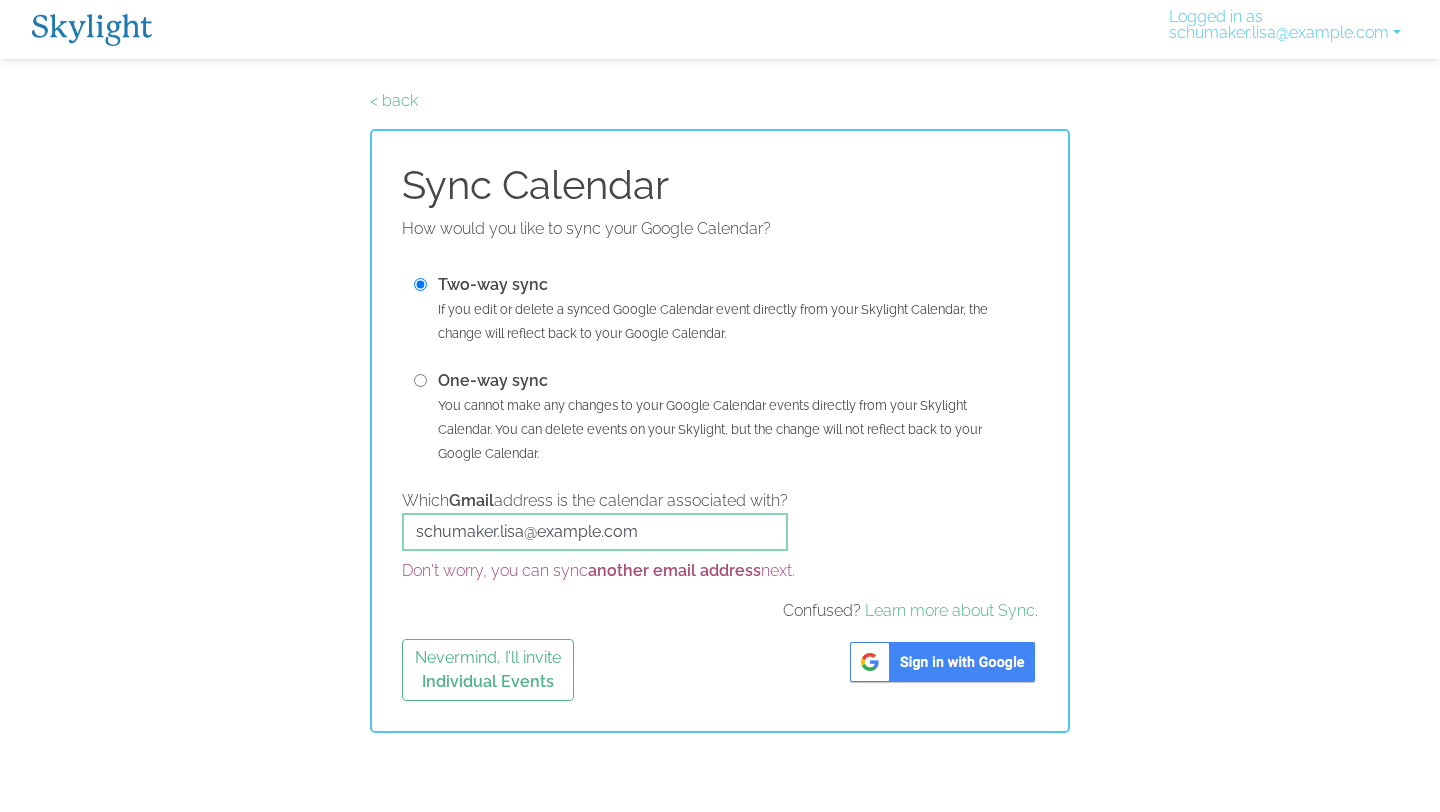 click at bounding box center (942, 662) 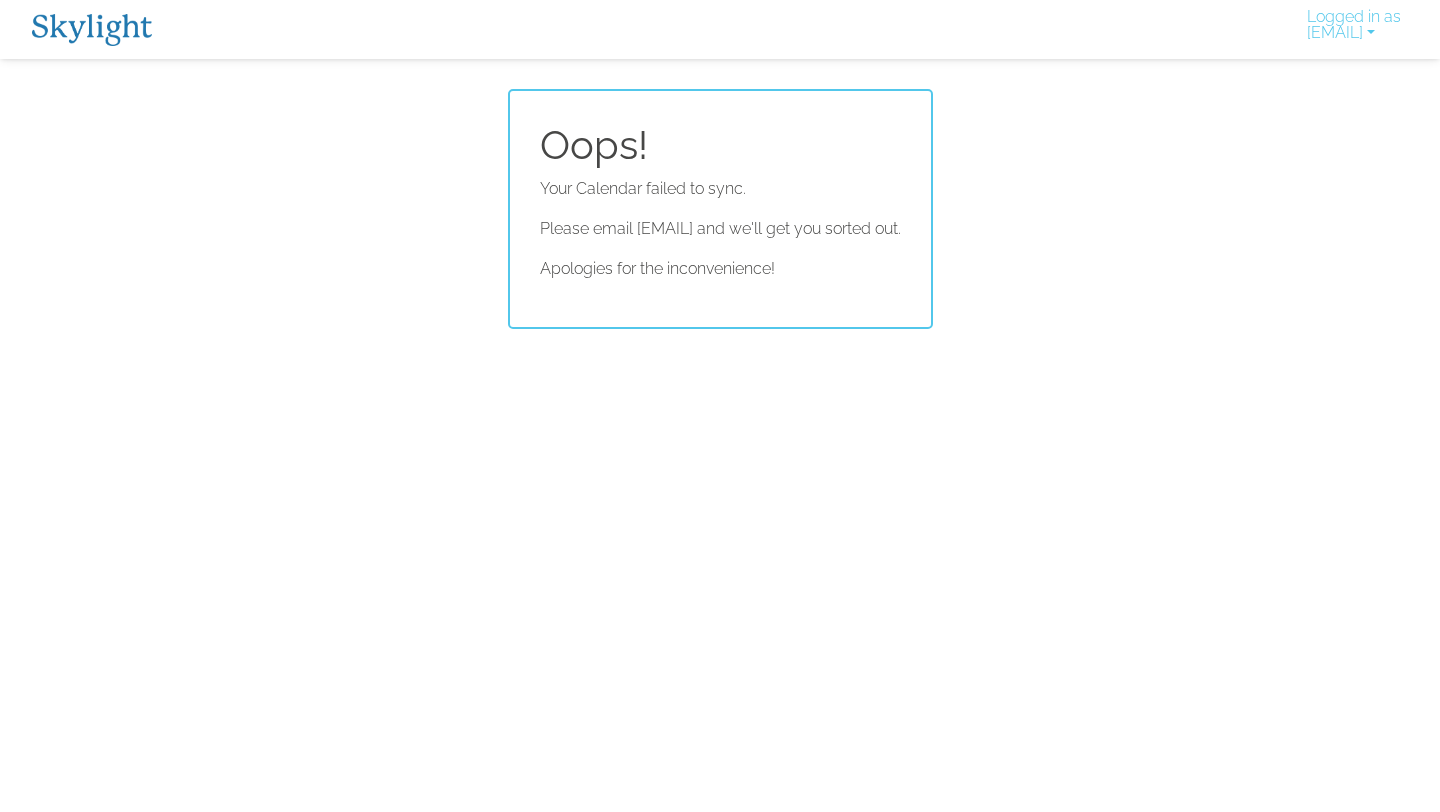 scroll, scrollTop: 0, scrollLeft: 0, axis: both 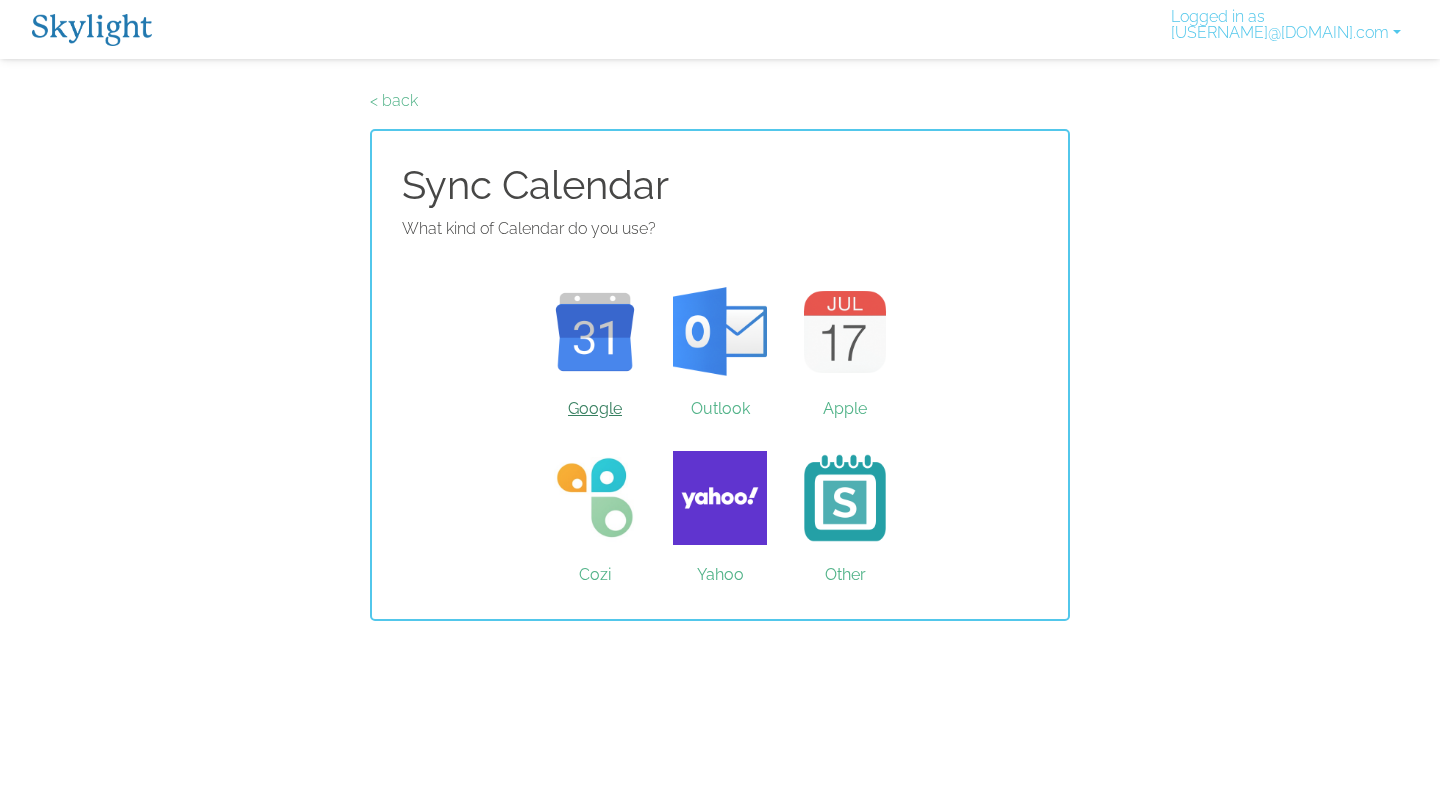 click on "Google" at bounding box center (595, 332) 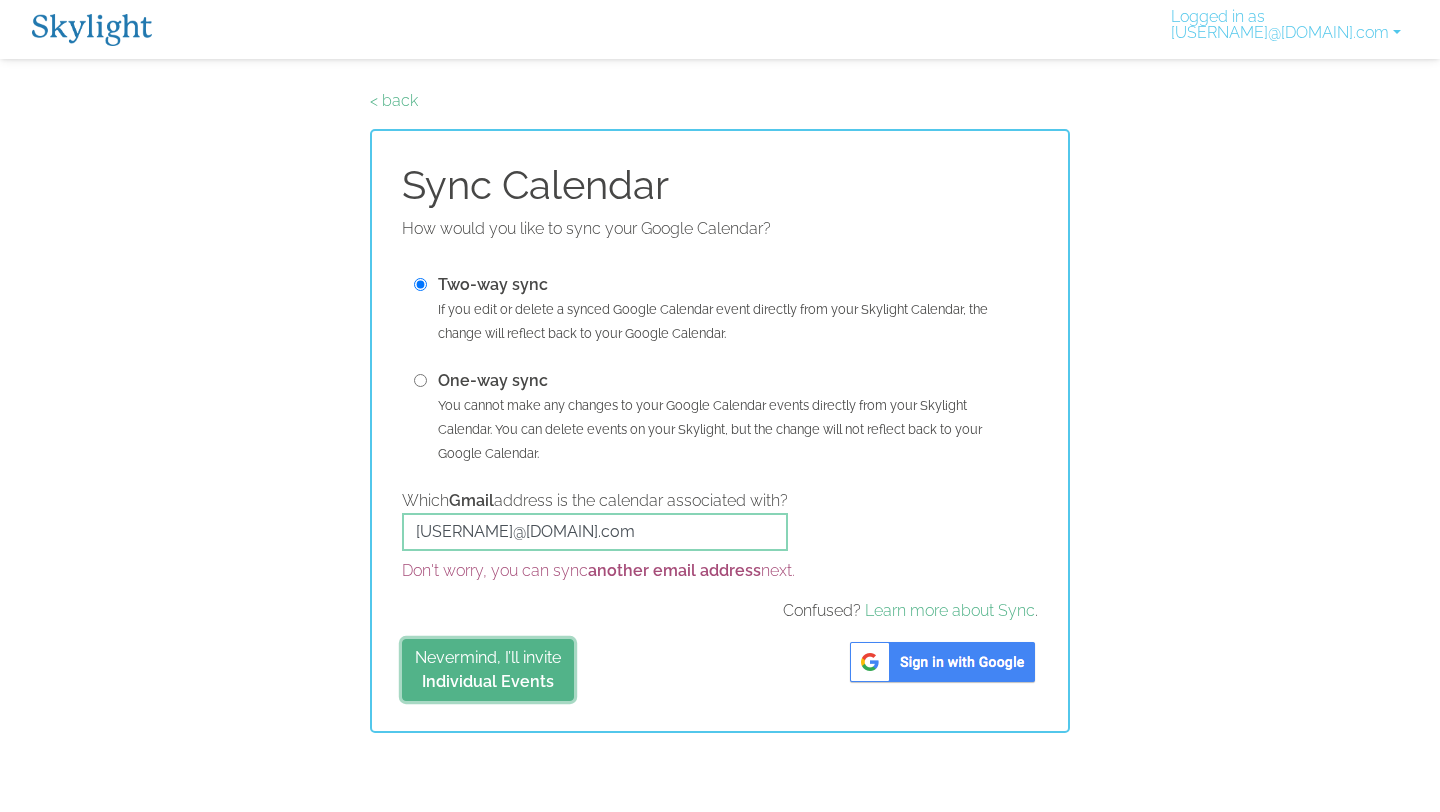 click on "Individual Events" at bounding box center [488, 681] 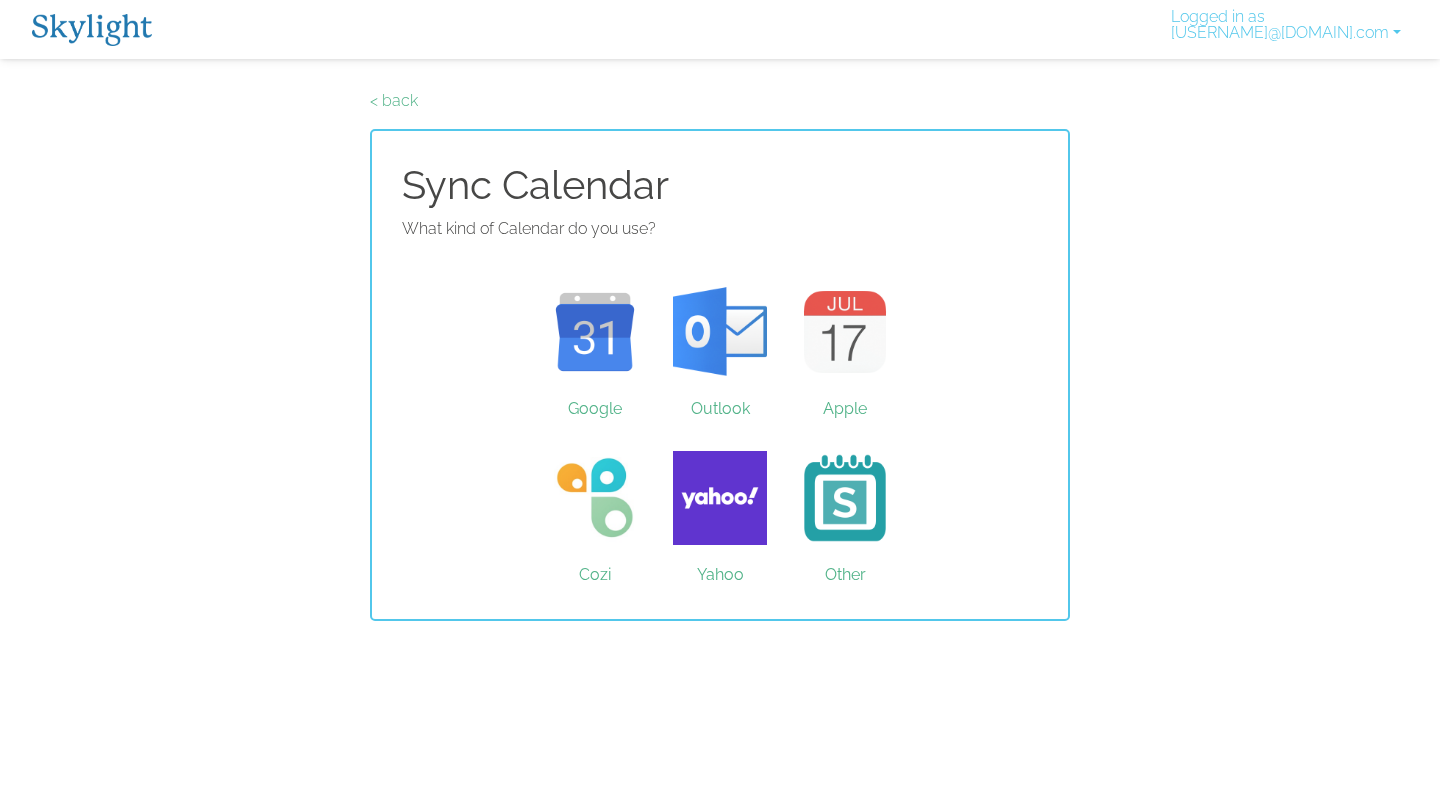 scroll, scrollTop: 0, scrollLeft: 0, axis: both 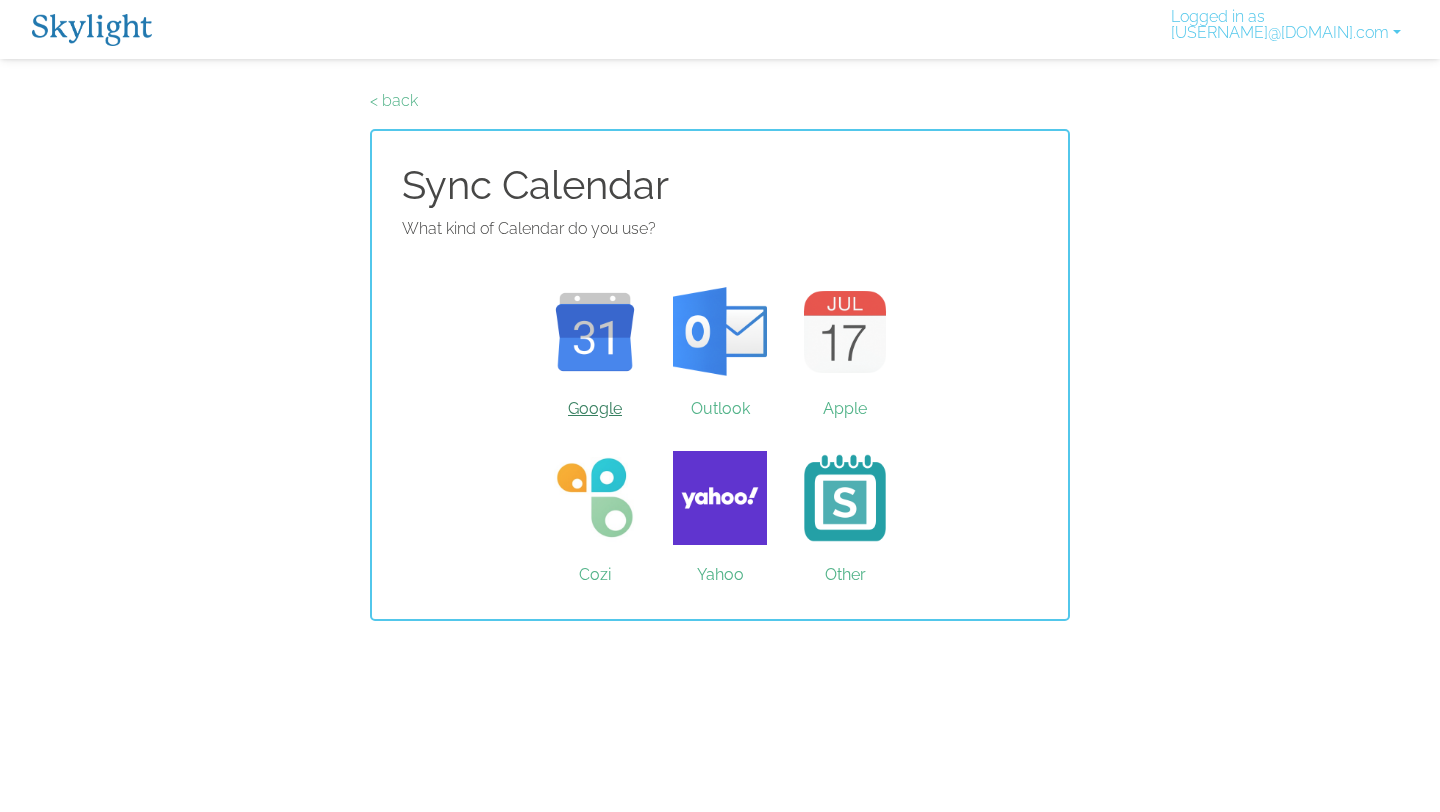 click on "Google" at bounding box center [595, 332] 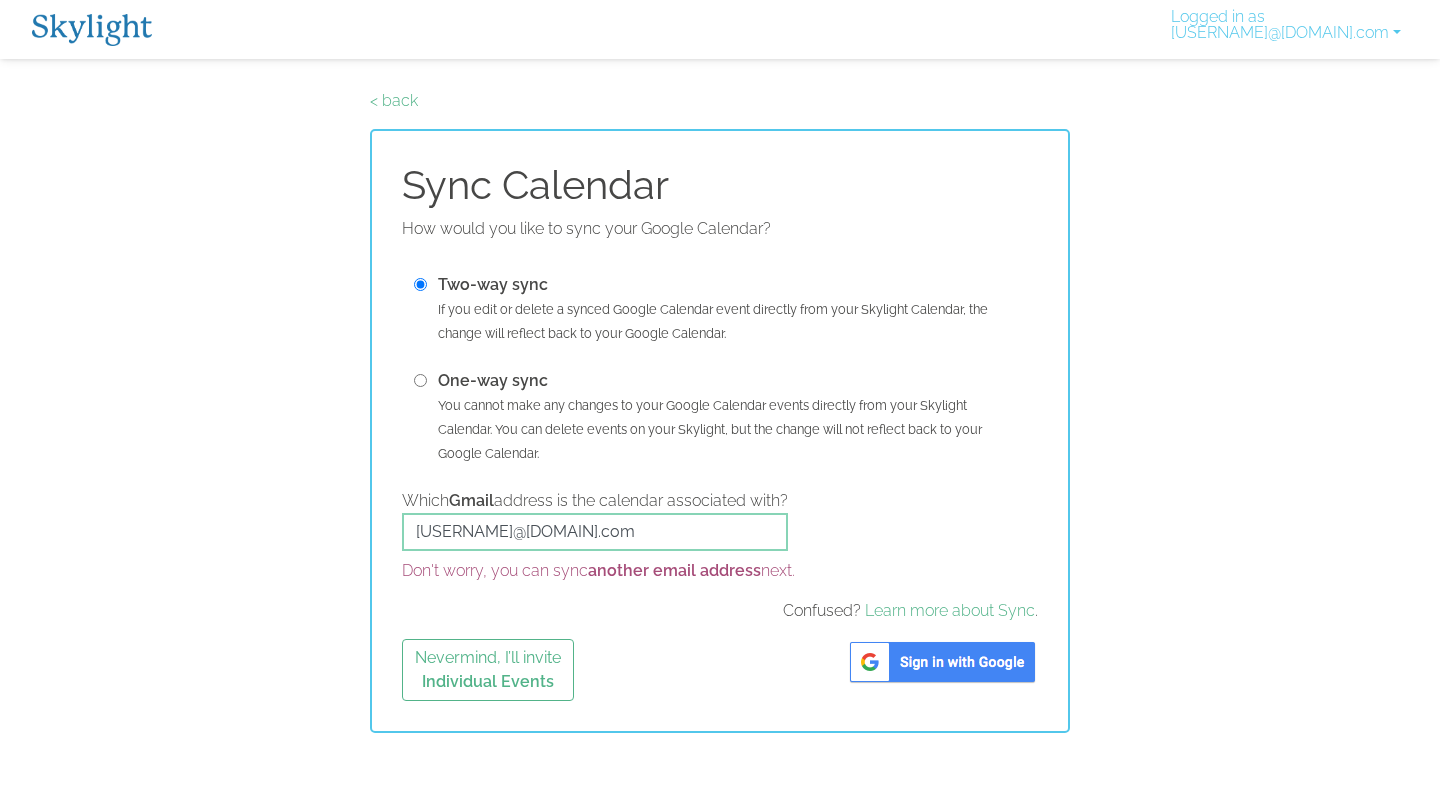 click at bounding box center [942, 662] 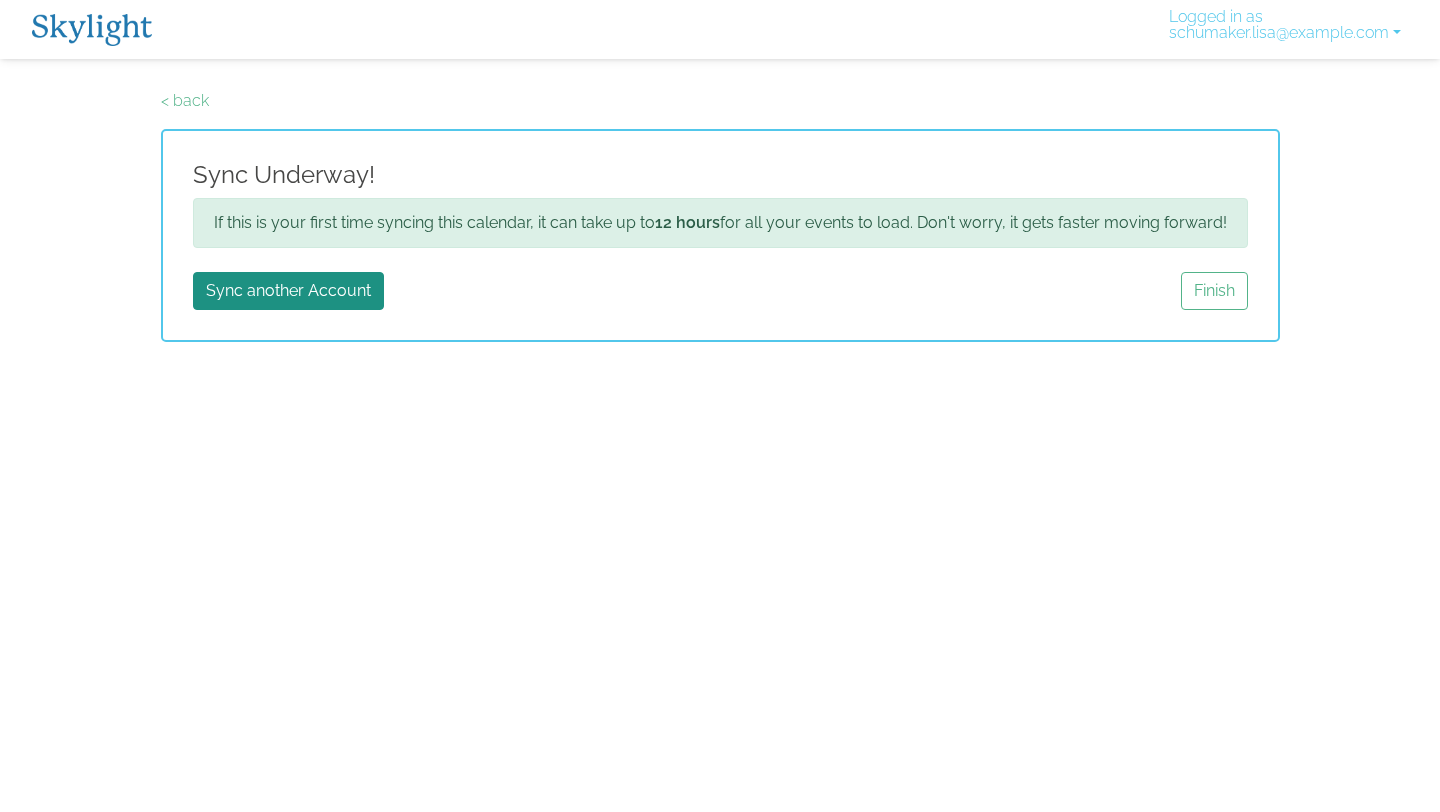 scroll, scrollTop: 0, scrollLeft: 0, axis: both 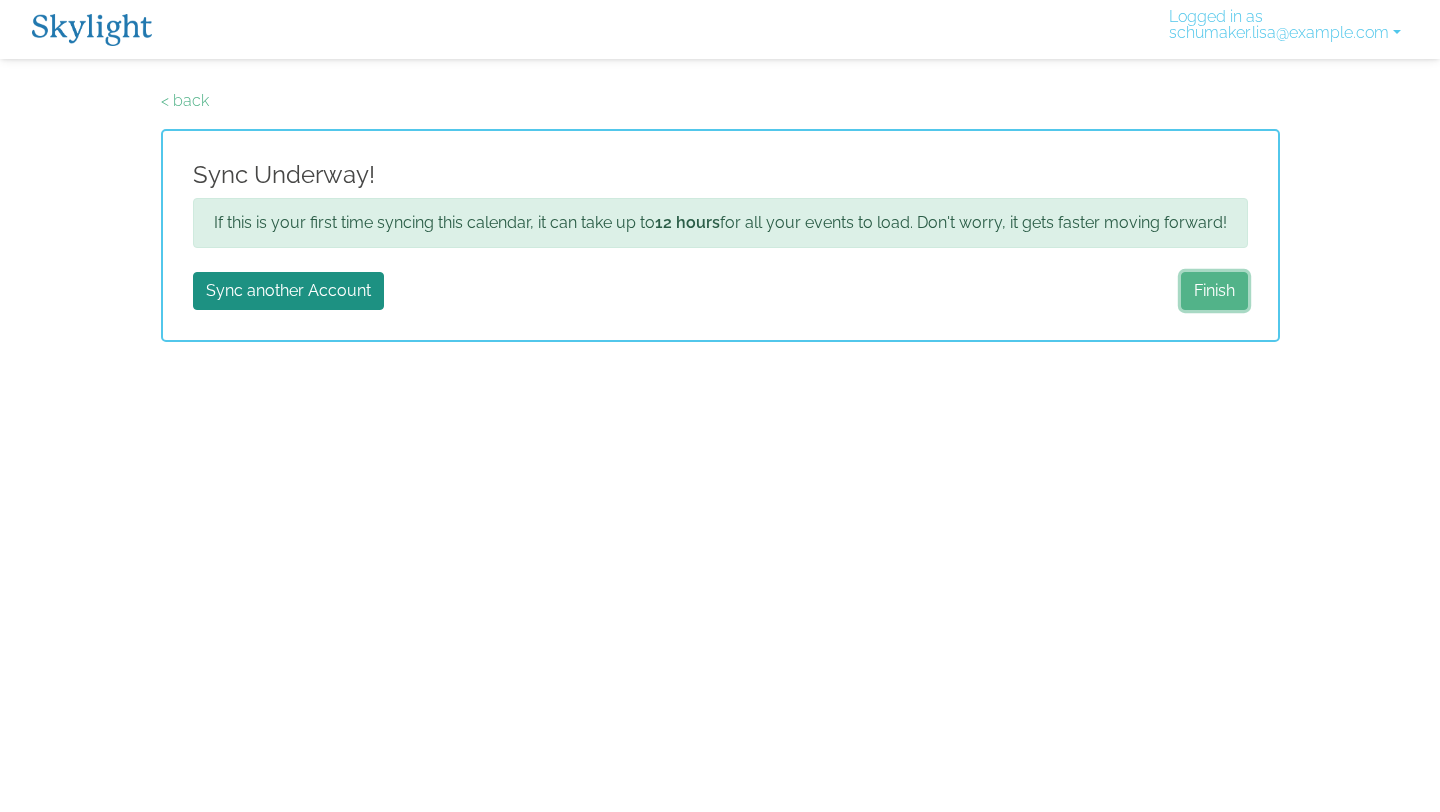 click on "Finish" at bounding box center [1214, 291] 